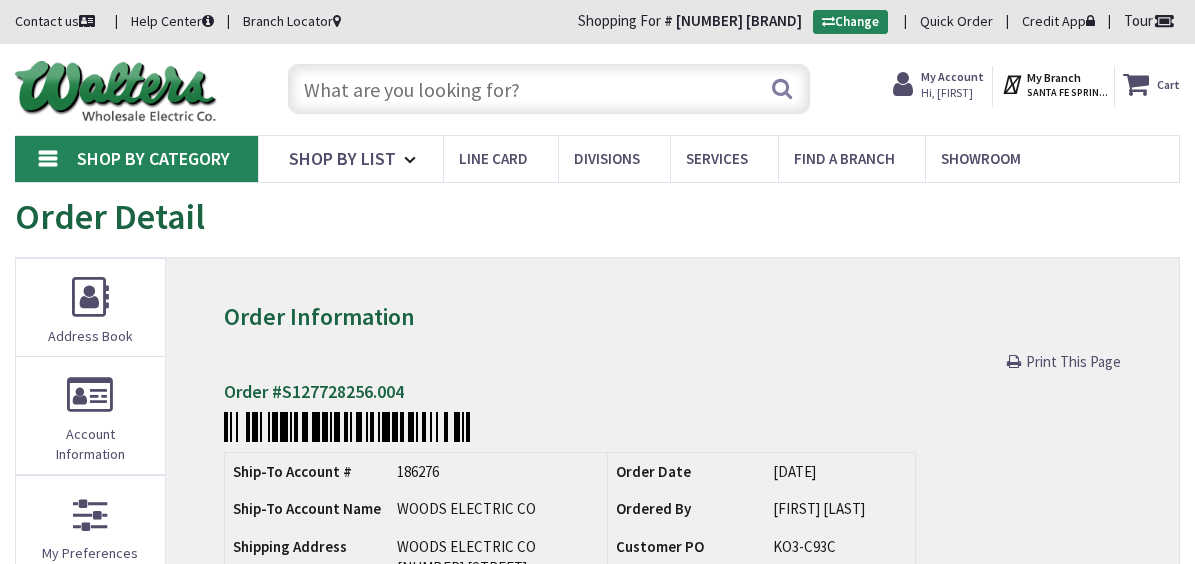 scroll, scrollTop: 0, scrollLeft: 0, axis: both 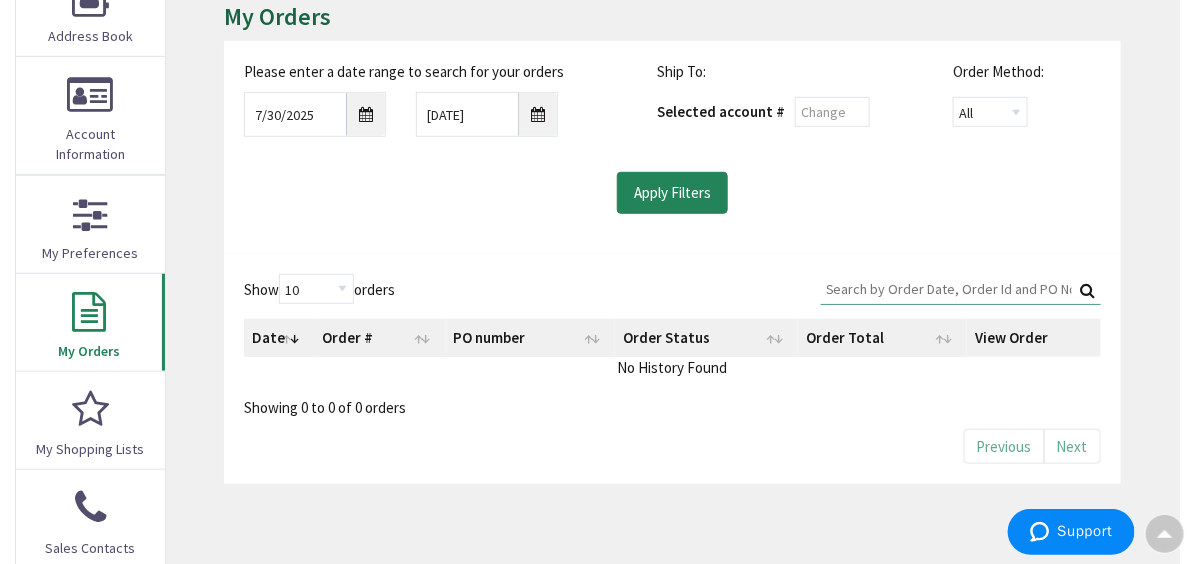 click on "Search:" at bounding box center [961, 289] 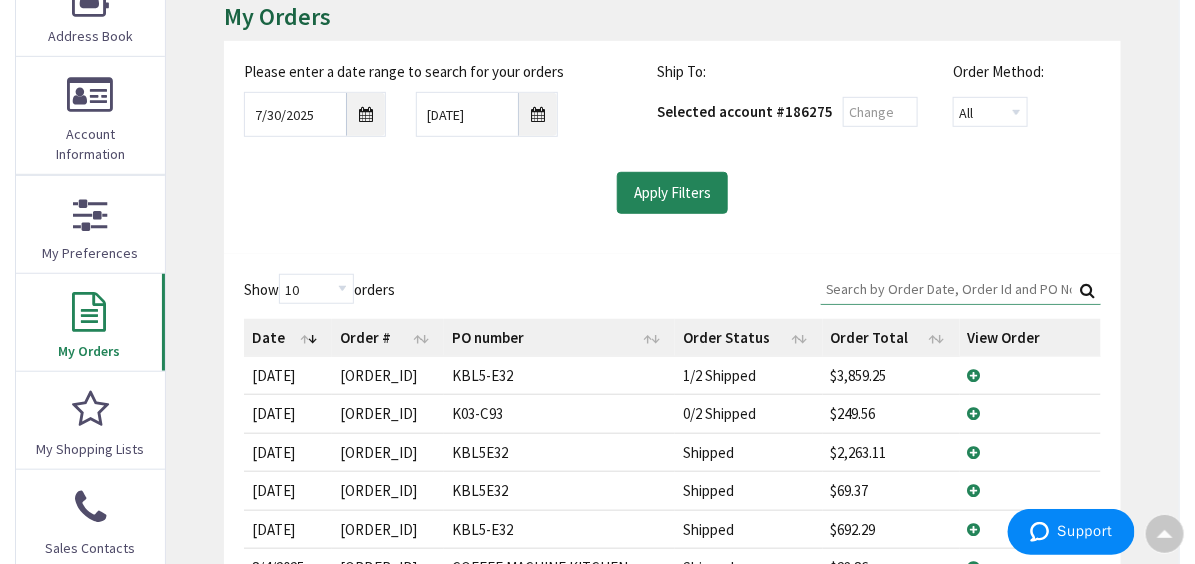 scroll, scrollTop: 0, scrollLeft: 0, axis: both 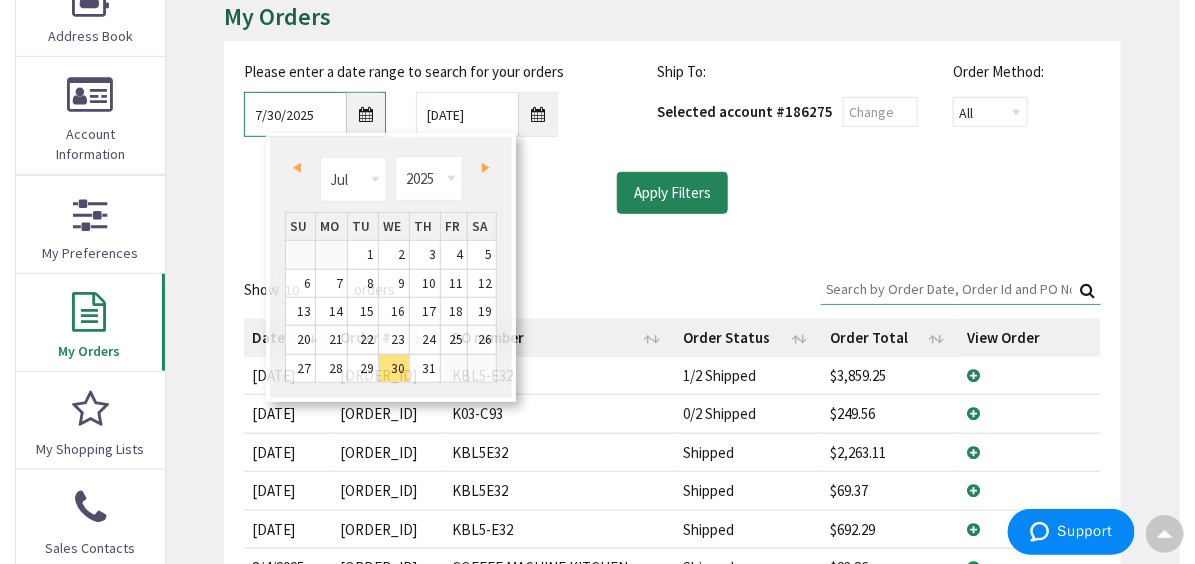 click on "7/30/2025" at bounding box center [315, 114] 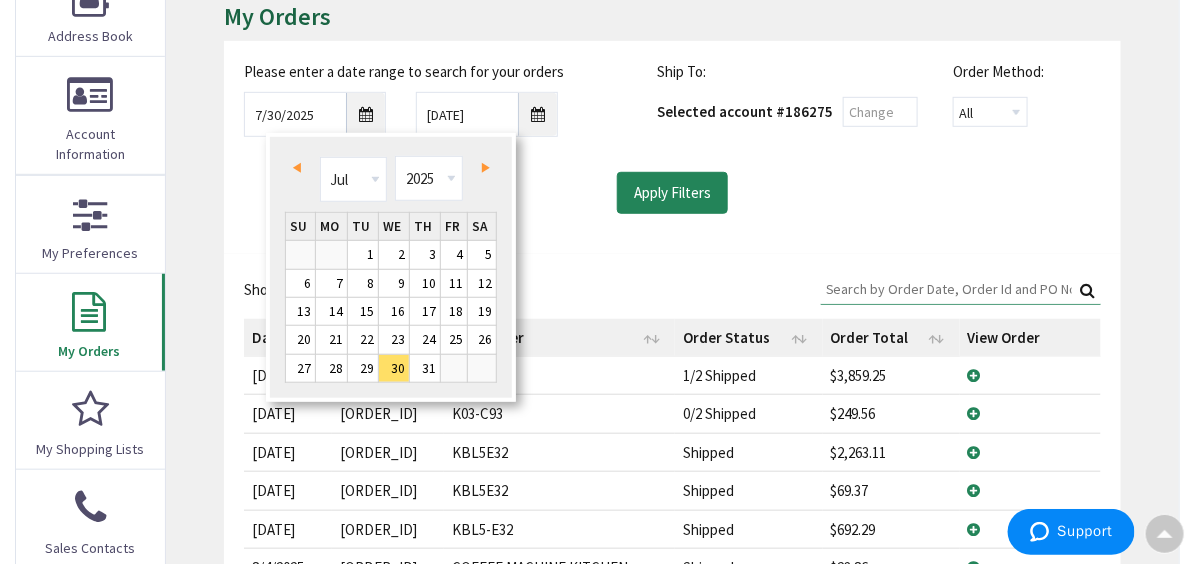 click on "Prev" at bounding box center [300, 167] 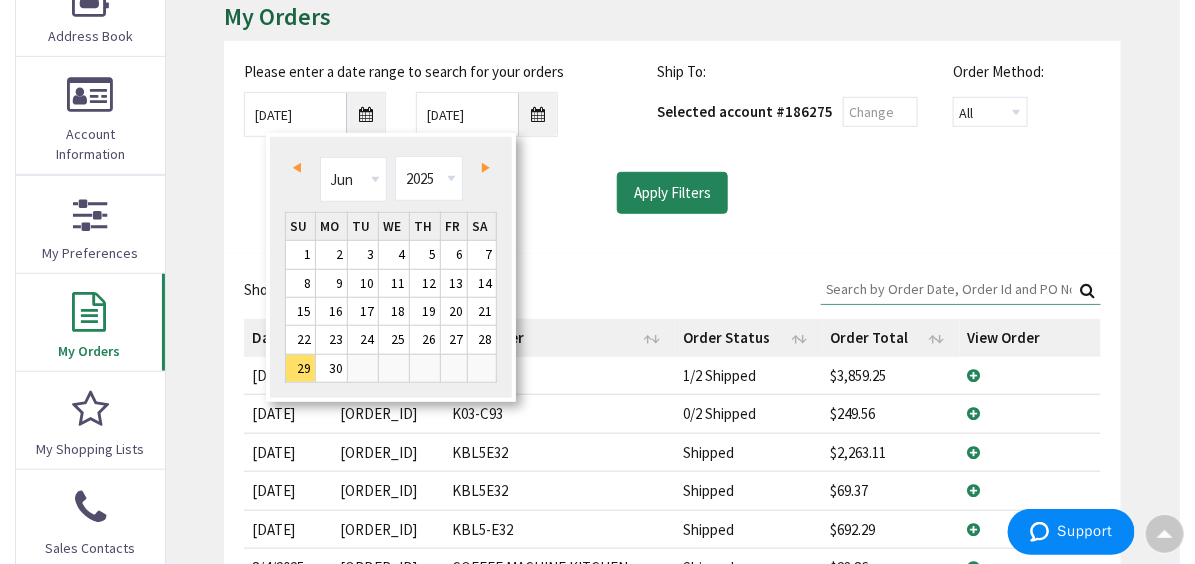 click on "Prev" at bounding box center (300, 167) 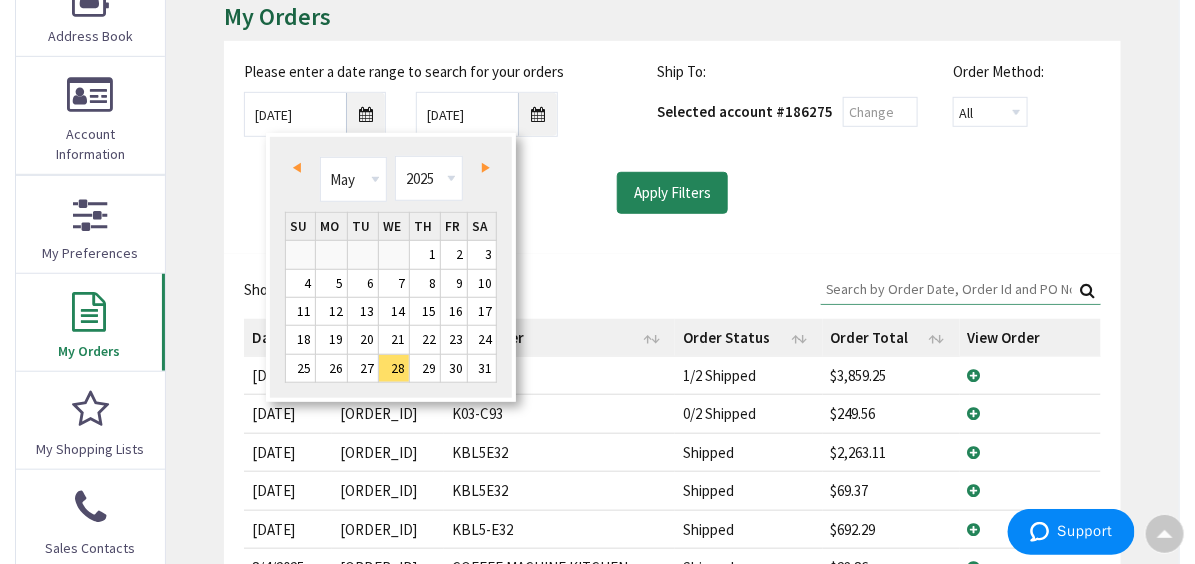 click on "Prev" at bounding box center (300, 167) 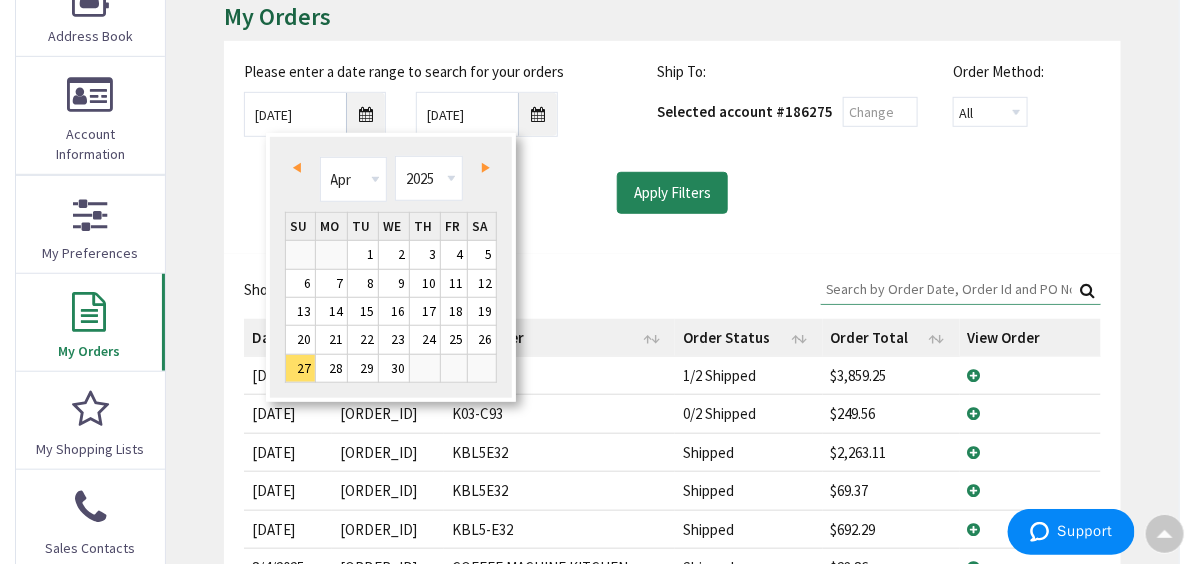 click on "Prev" at bounding box center [300, 167] 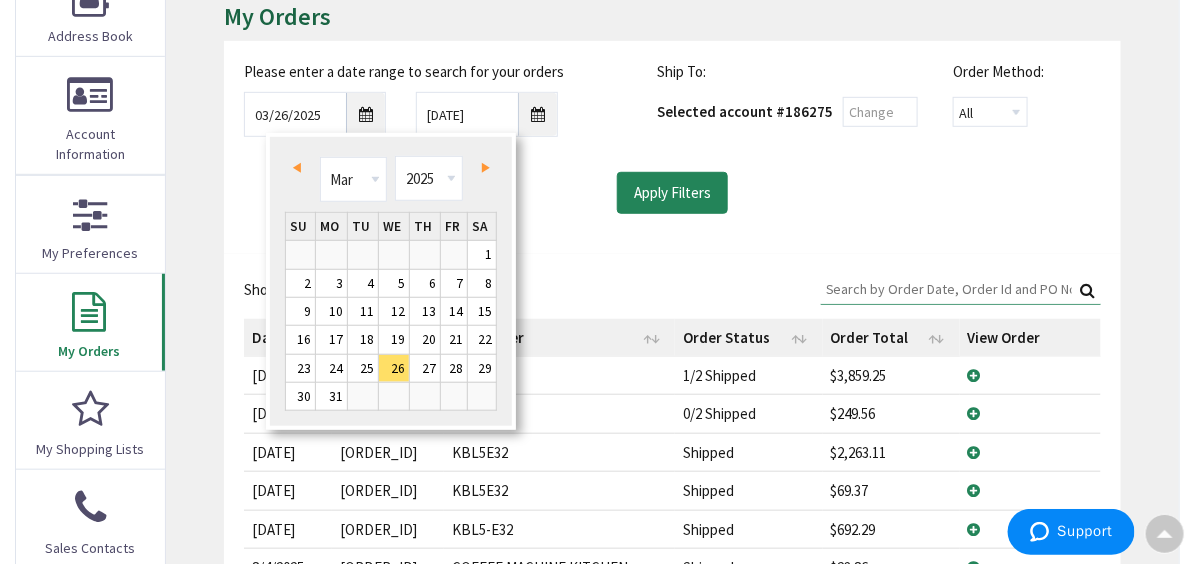 click on "Prev" at bounding box center (300, 167) 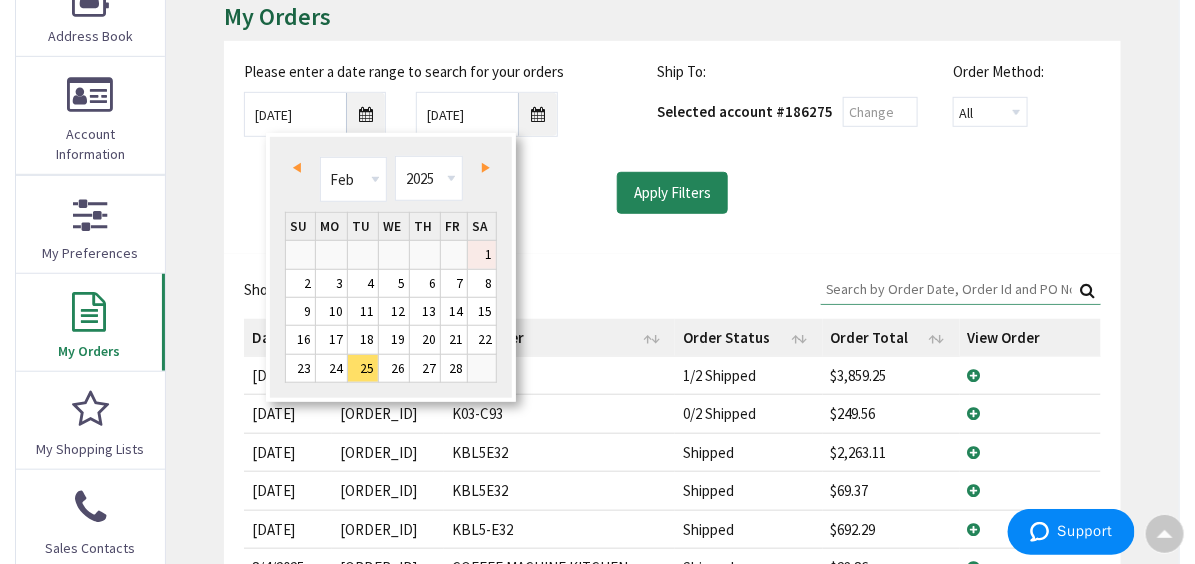 click on "1" at bounding box center [482, 254] 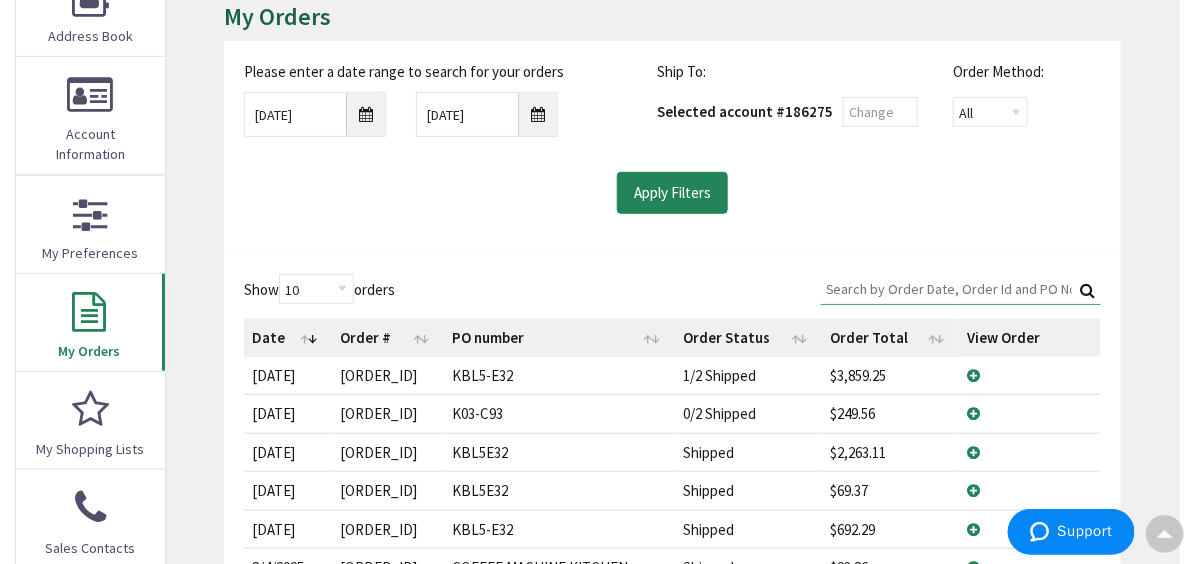 click on "Search:" at bounding box center [961, 289] 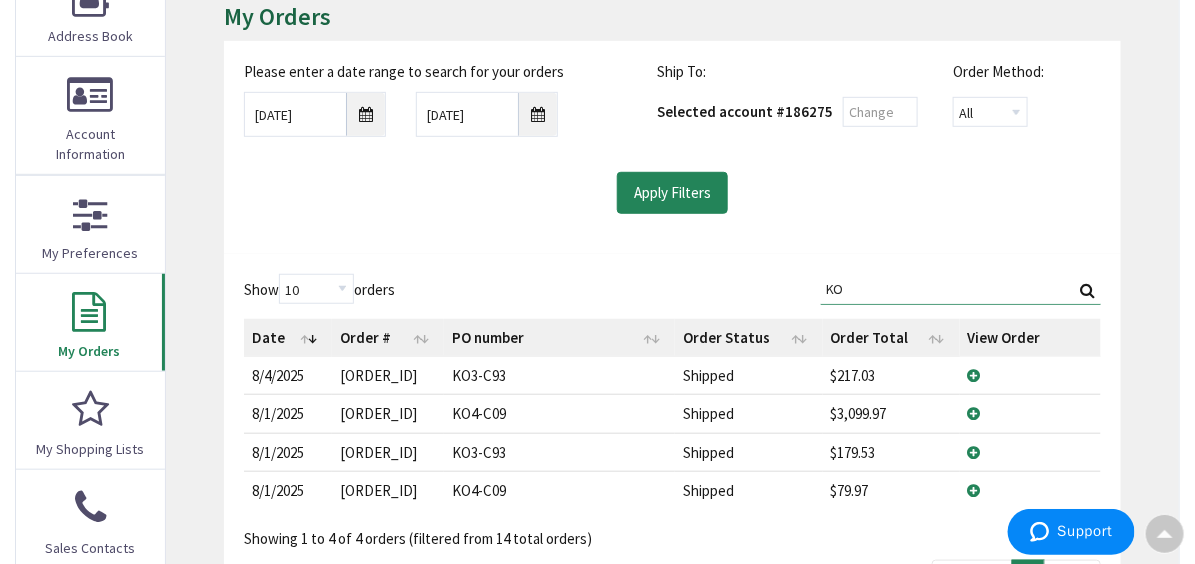 type on "K" 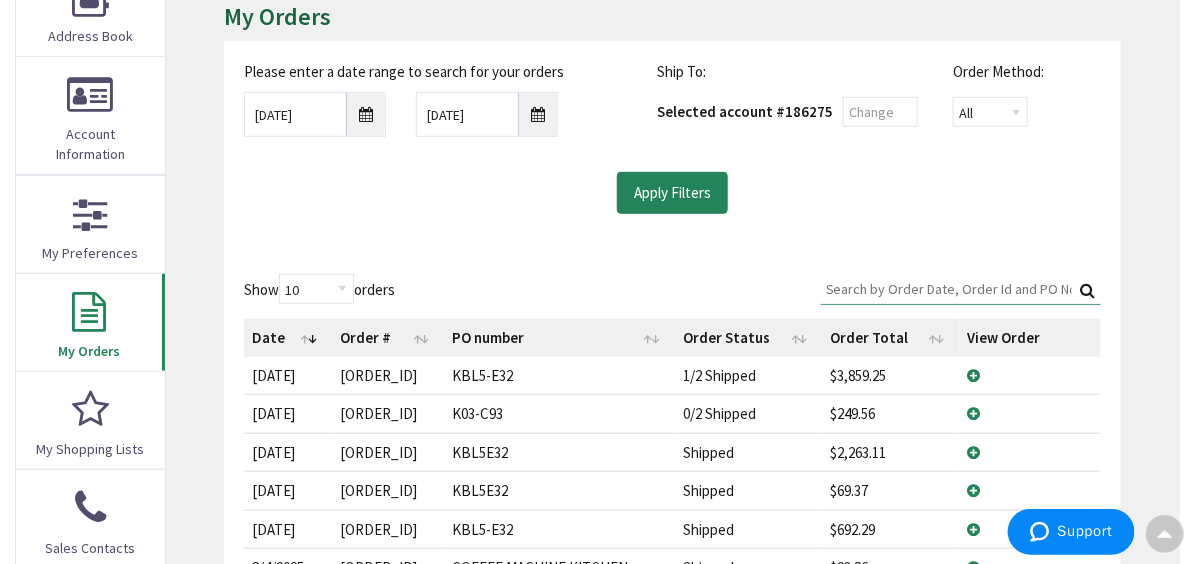 type on "s" 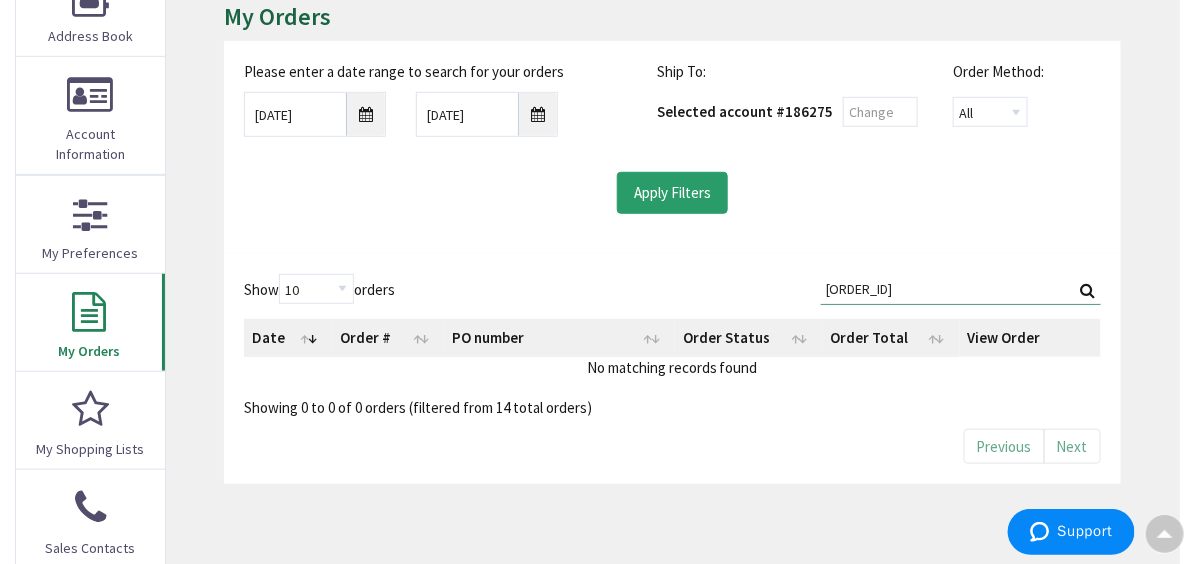 type on "S1277" 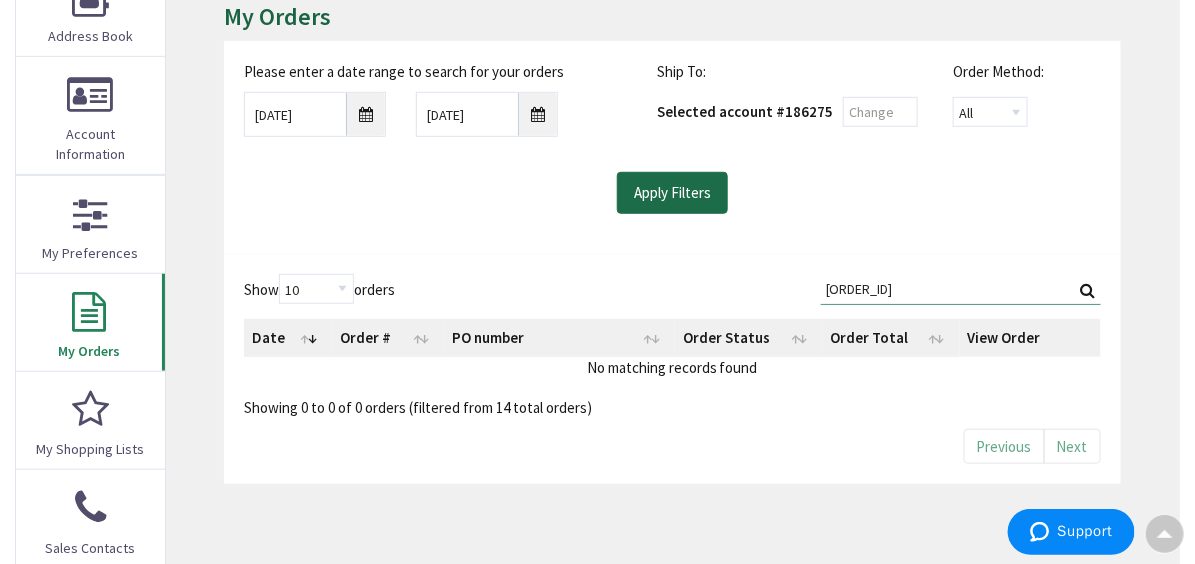click on "Apply Filters" at bounding box center (672, 193) 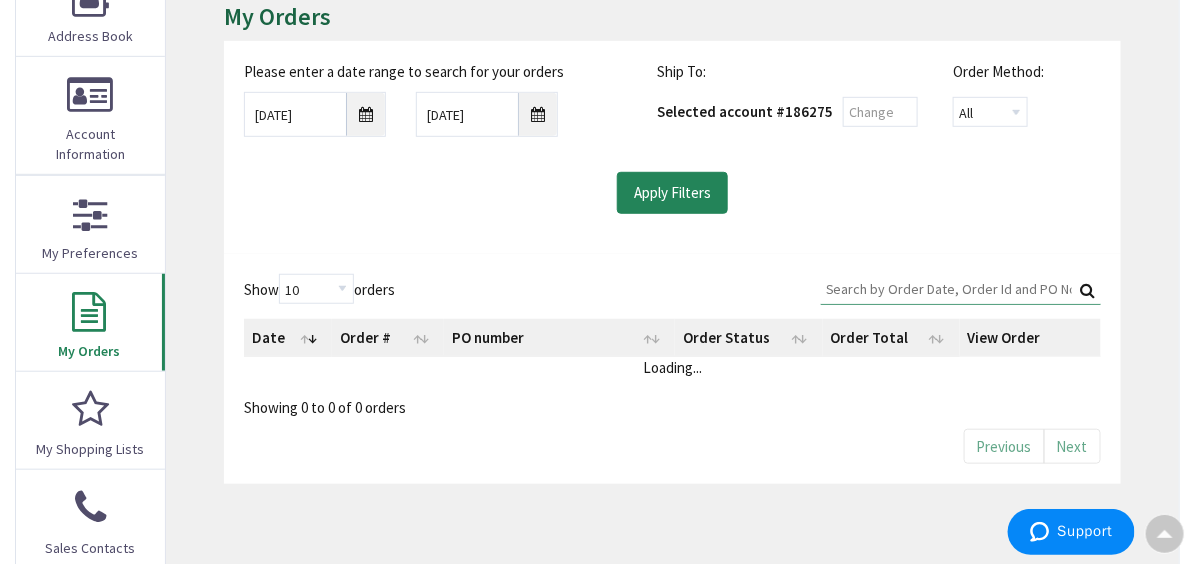 click on "Search:" at bounding box center (961, 289) 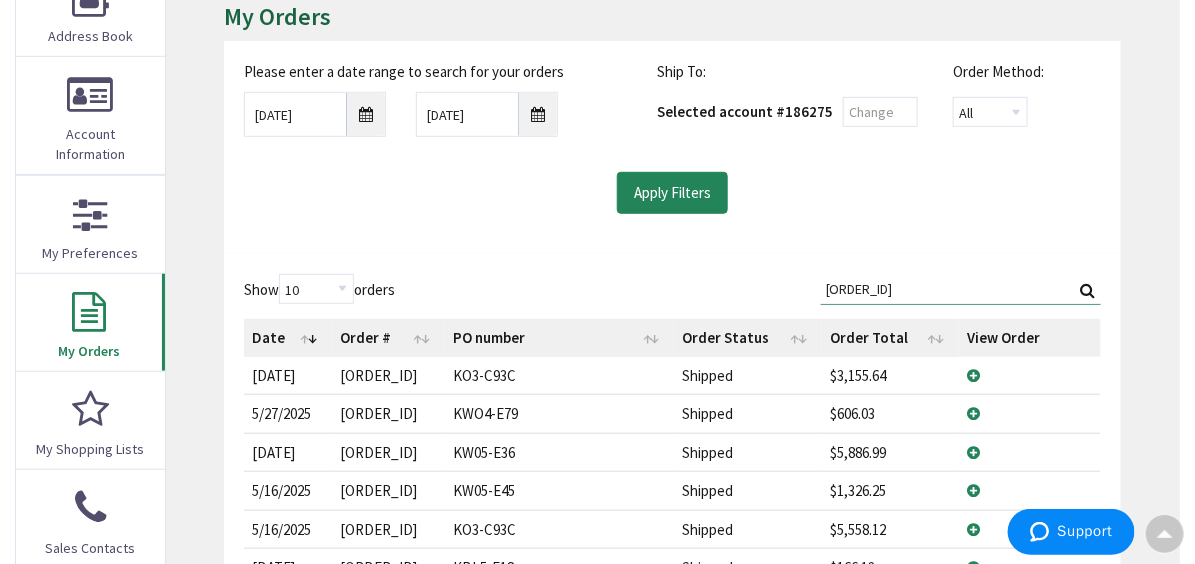 type on "s1277" 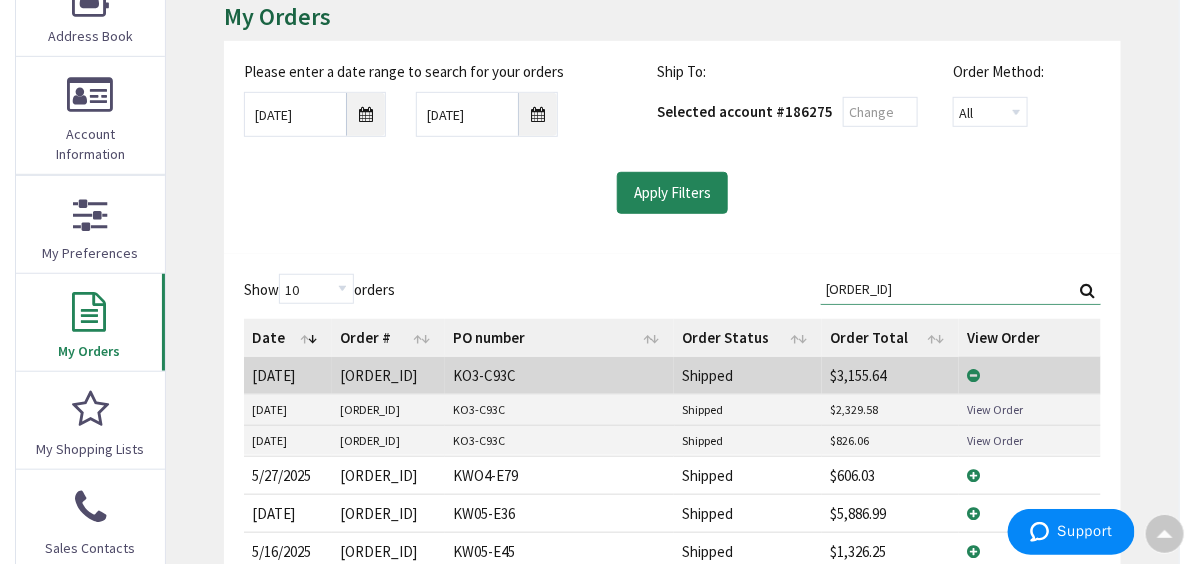 click on "S127728256.004" at bounding box center [388, 440] 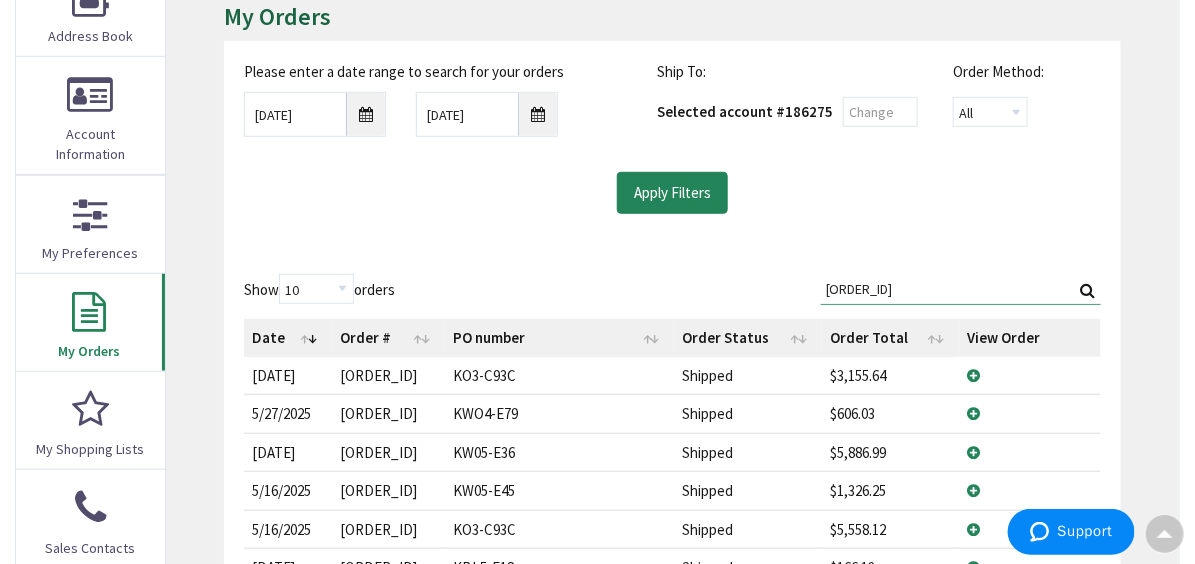 click on "View Details" at bounding box center (0, 0) 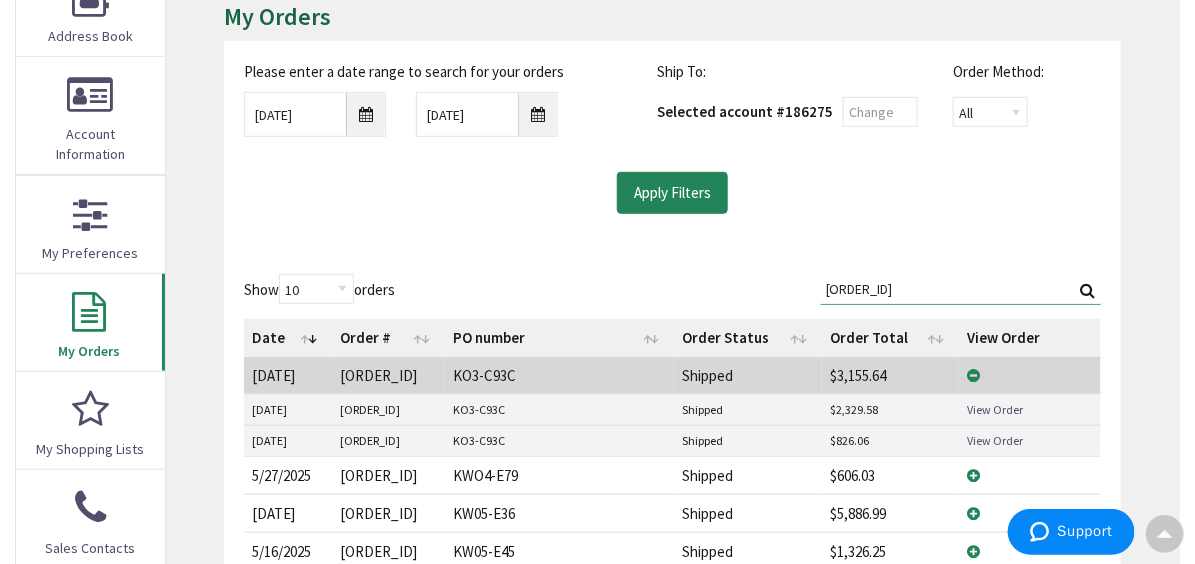drag, startPoint x: 283, startPoint y: 374, endPoint x: 376, endPoint y: 373, distance: 93.00538 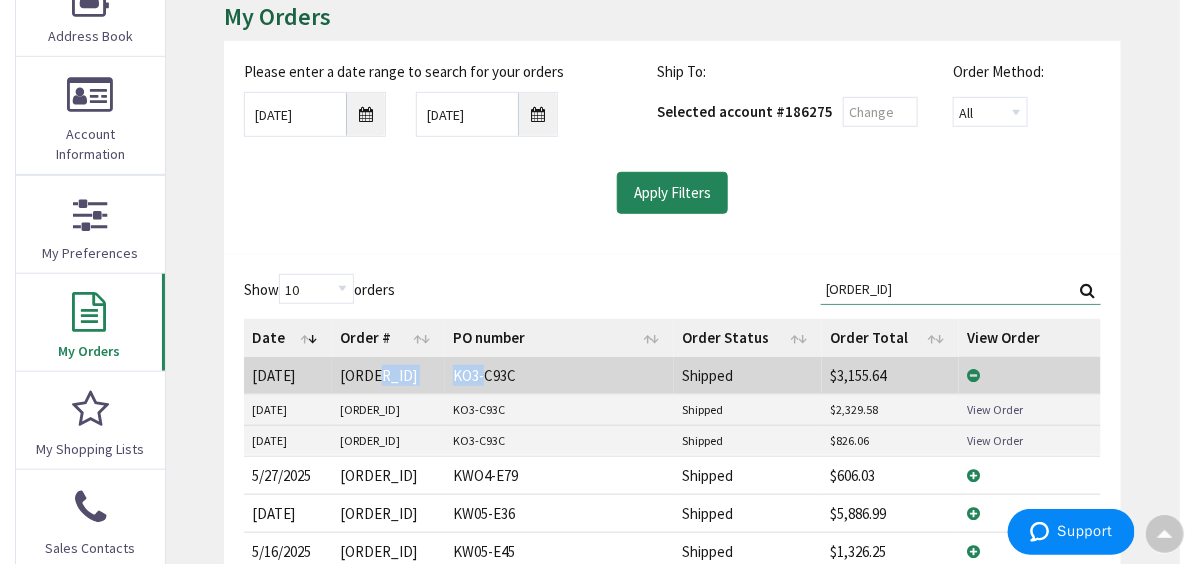 drag, startPoint x: 396, startPoint y: 365, endPoint x: 493, endPoint y: 377, distance: 97.73945 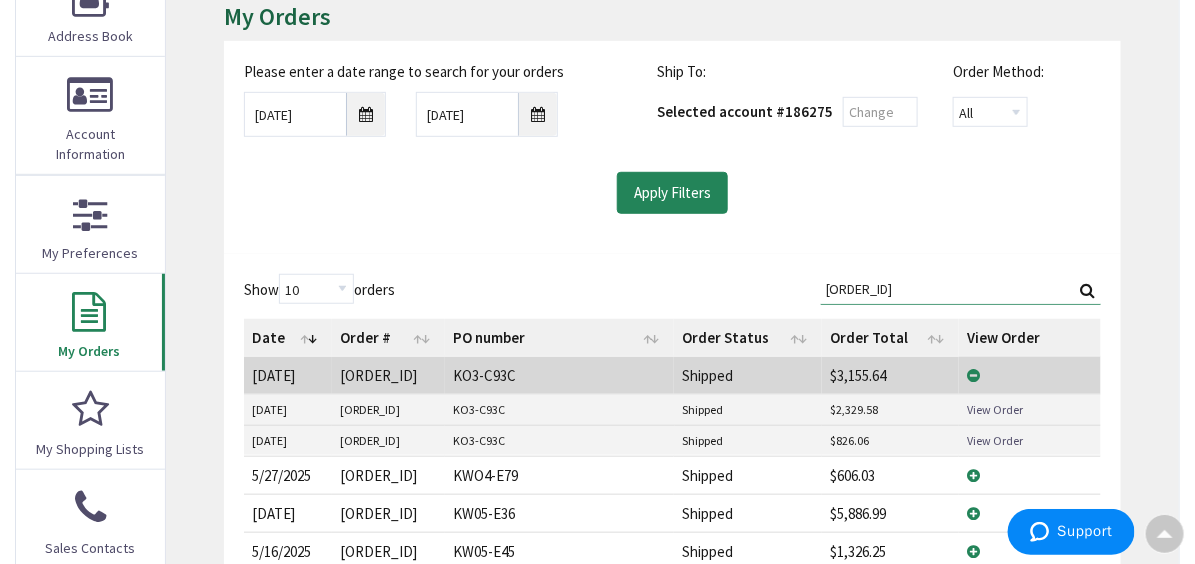 drag, startPoint x: 493, startPoint y: 377, endPoint x: 404, endPoint y: 408, distance: 94.24436 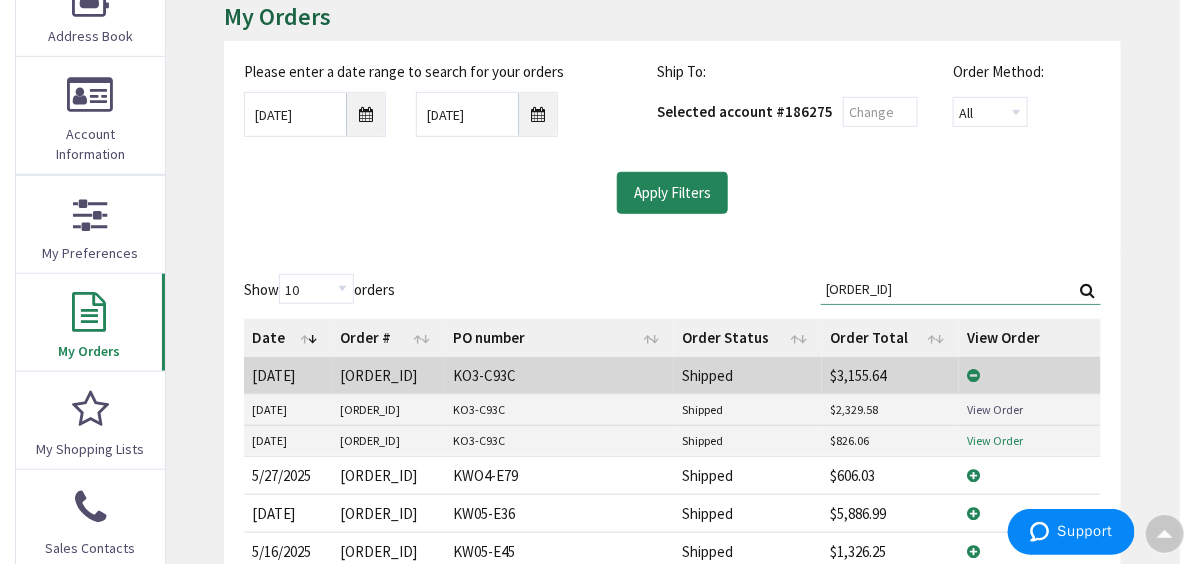 click on "View Order" at bounding box center (1029, 440) 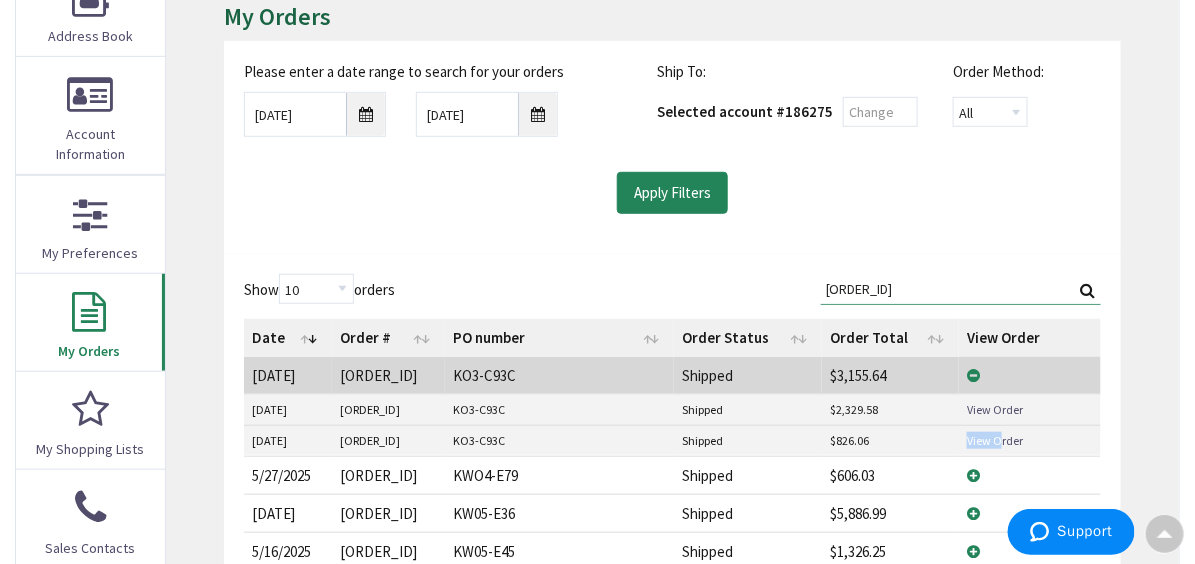 click on "View Order" at bounding box center (995, 440) 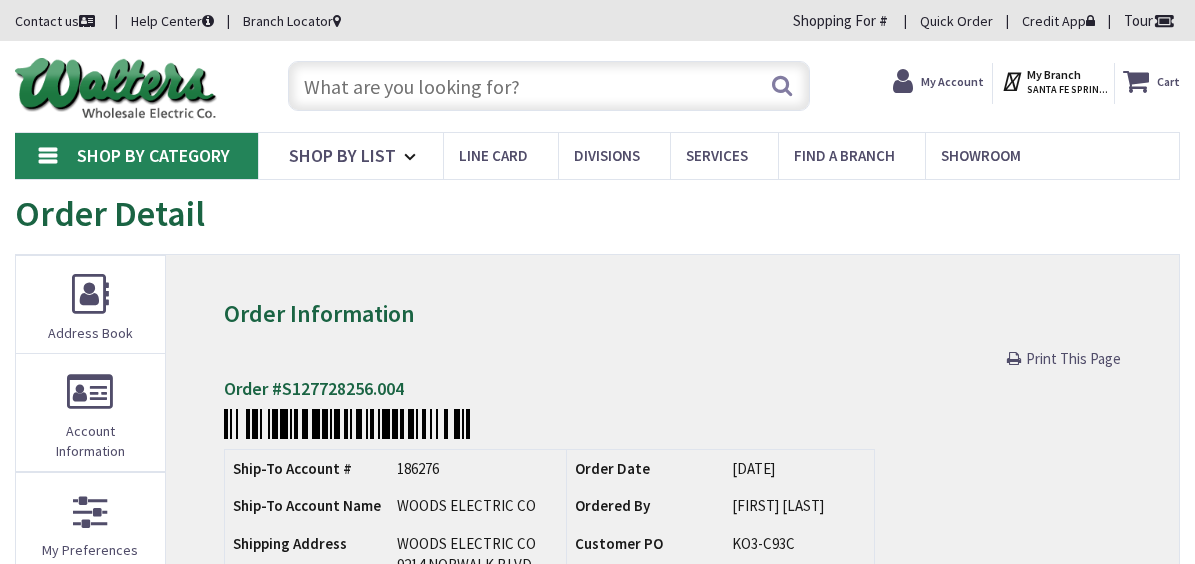 scroll, scrollTop: 0, scrollLeft: 0, axis: both 